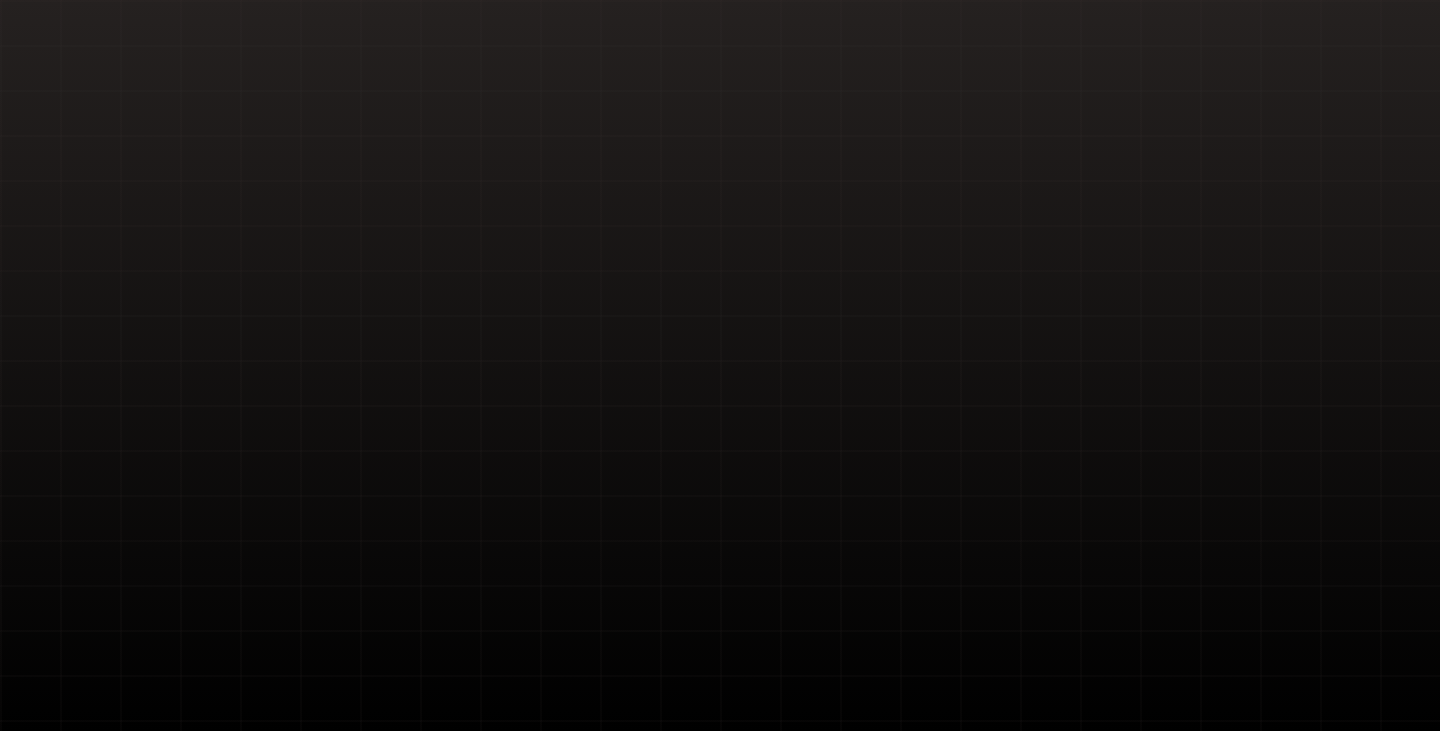 scroll, scrollTop: 0, scrollLeft: 0, axis: both 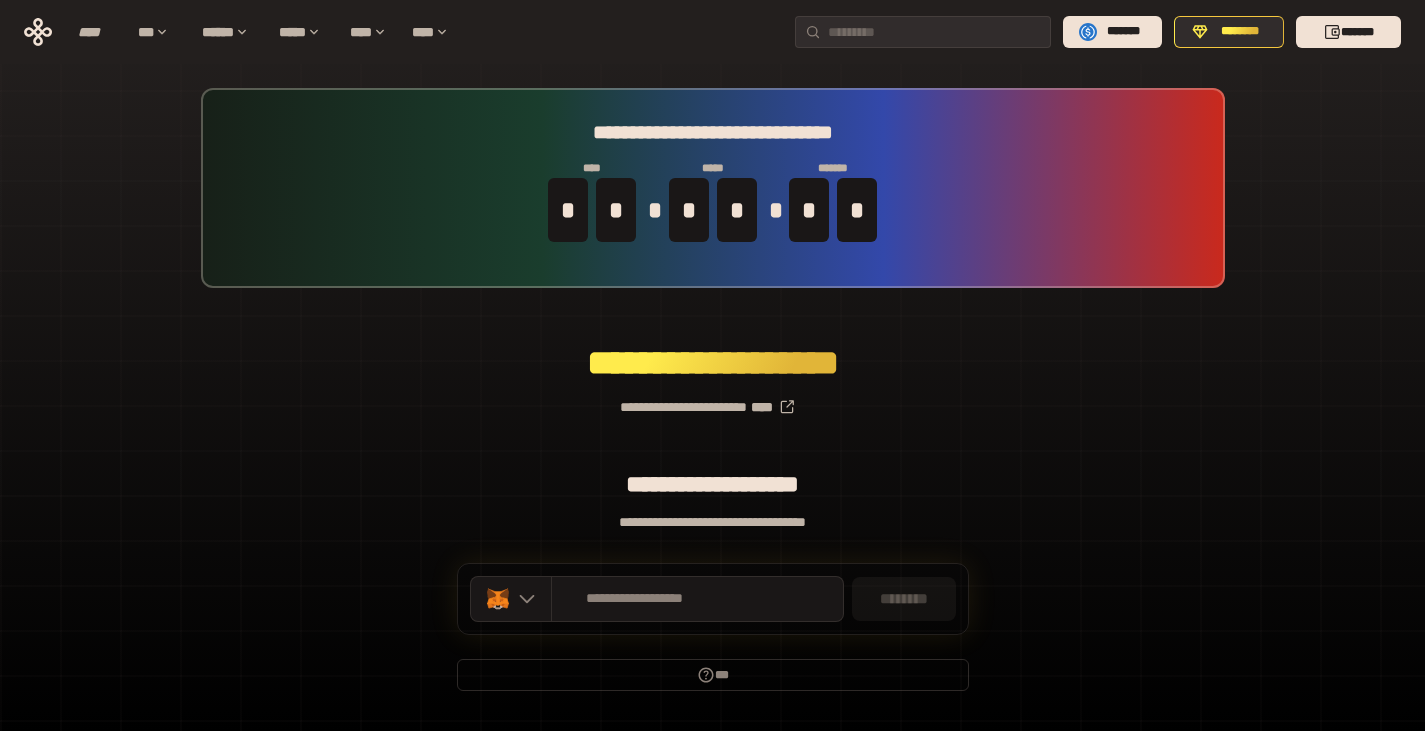 click on "**********" at bounding box center [712, 399] 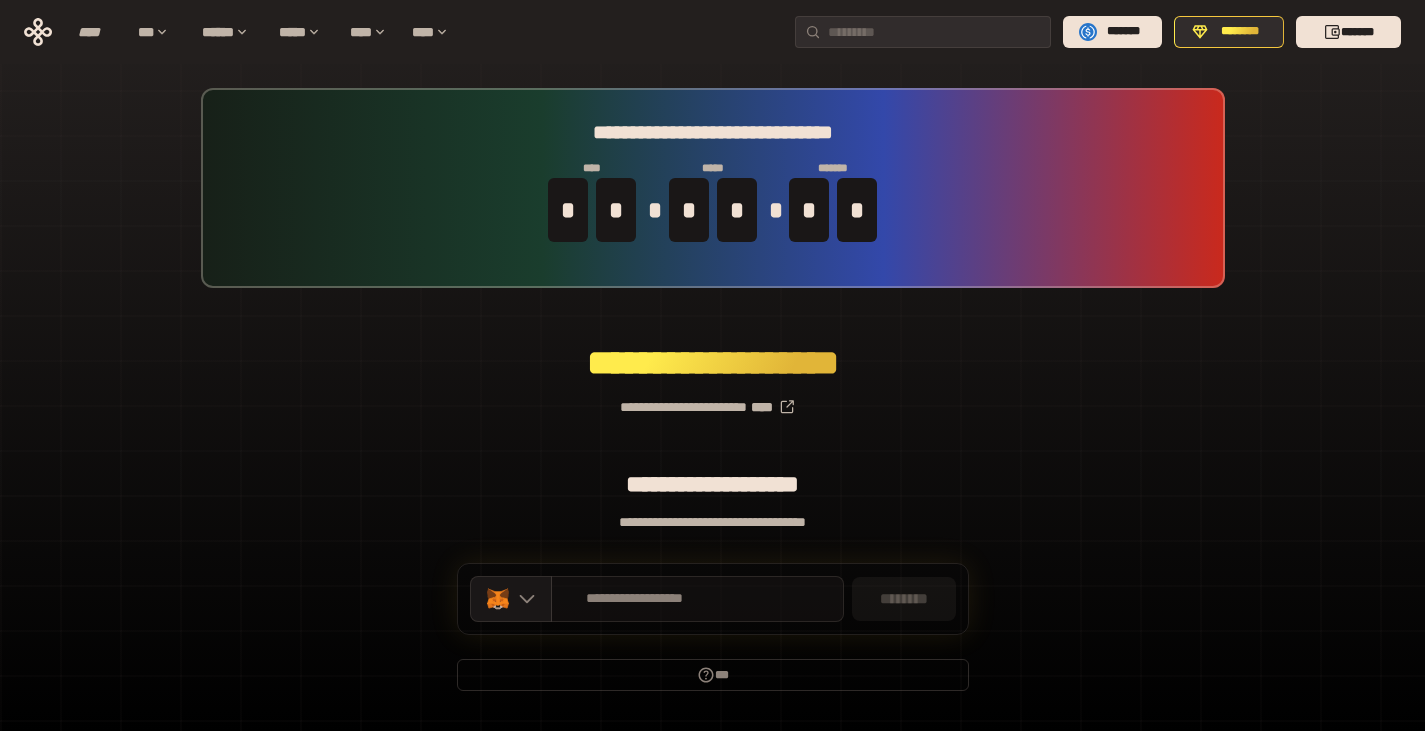click on "**********" at bounding box center [697, 599] 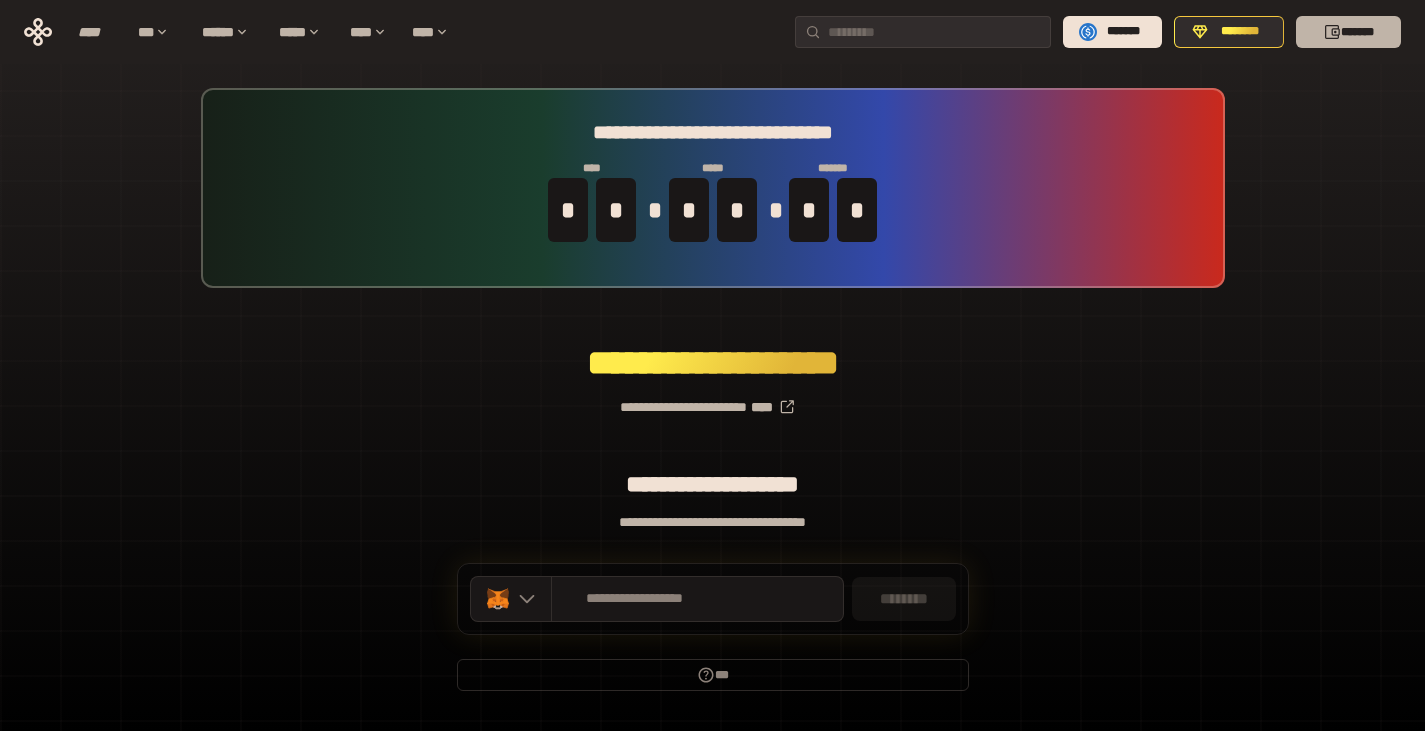 click on "*******" at bounding box center (1348, 32) 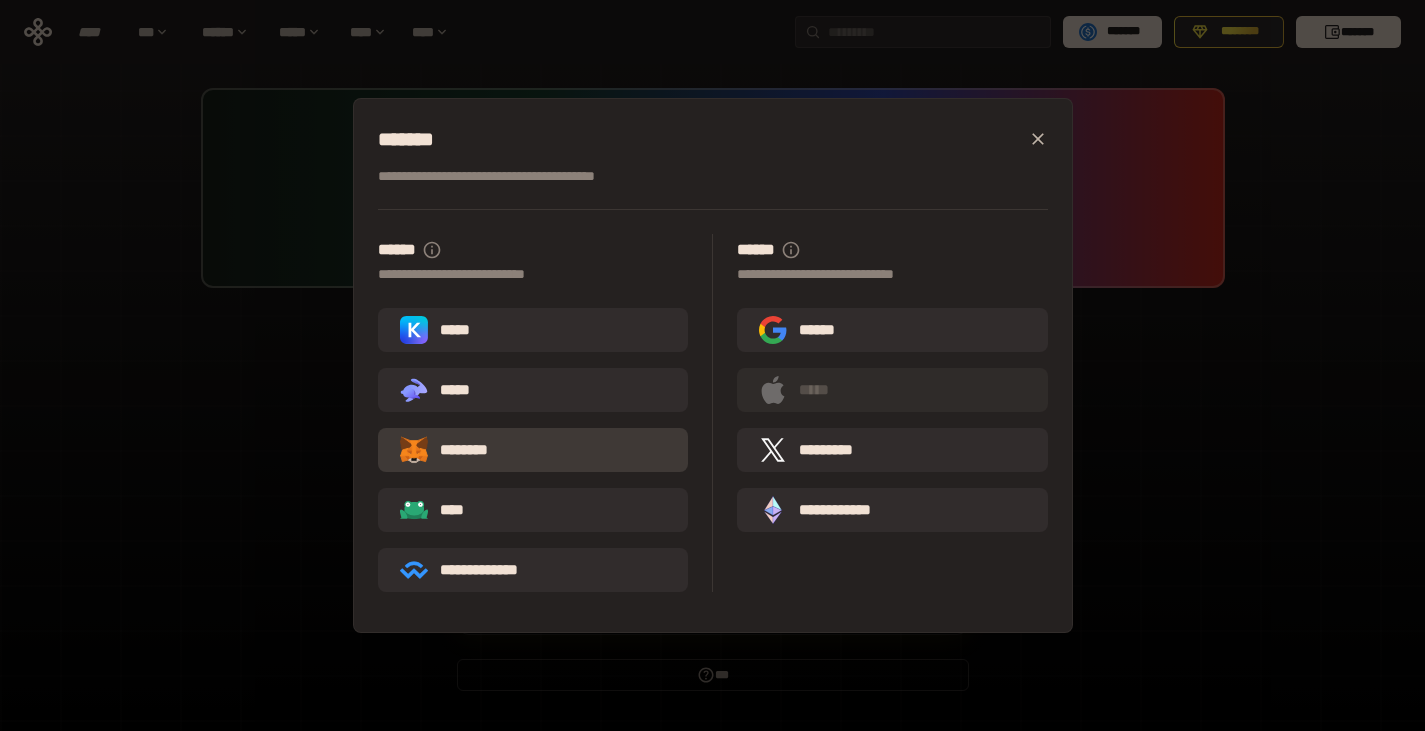 click on "********" at bounding box center (533, 450) 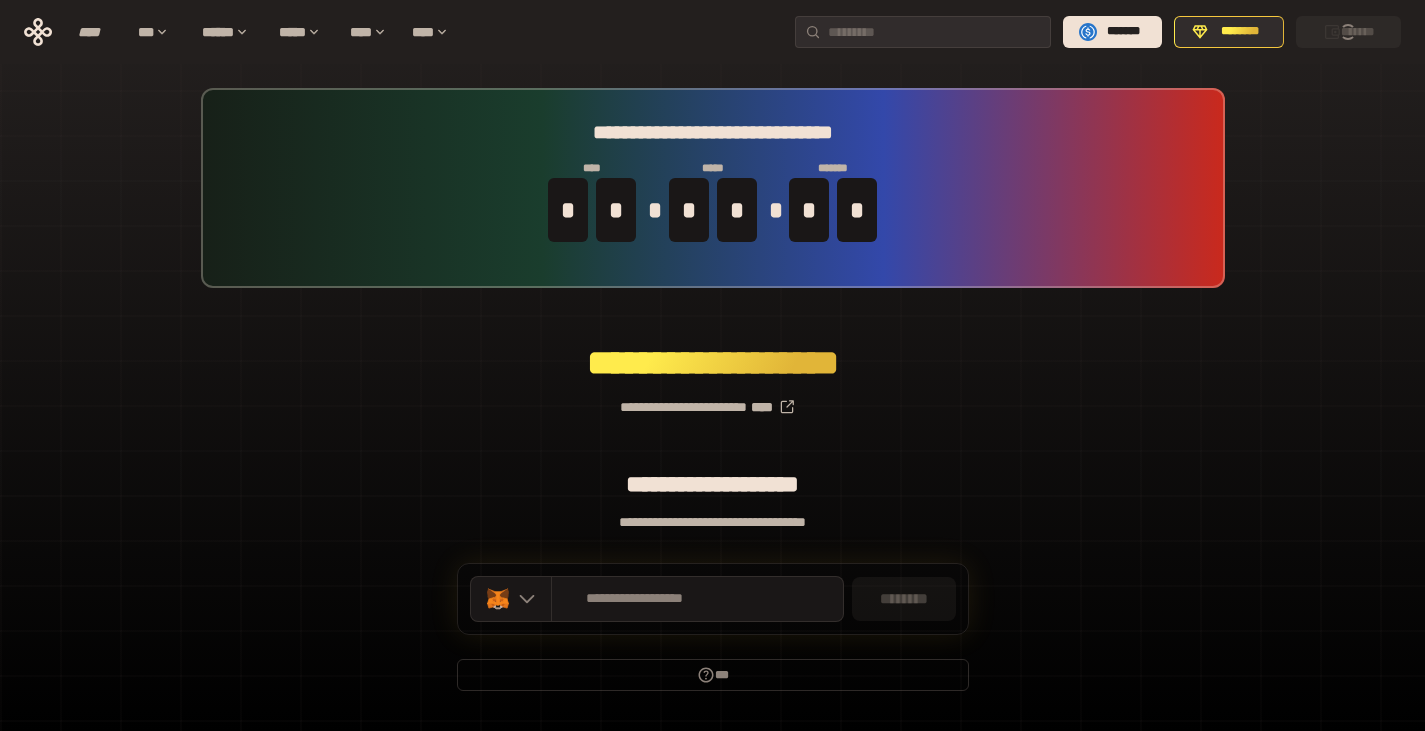 click on "**********" at bounding box center [712, 399] 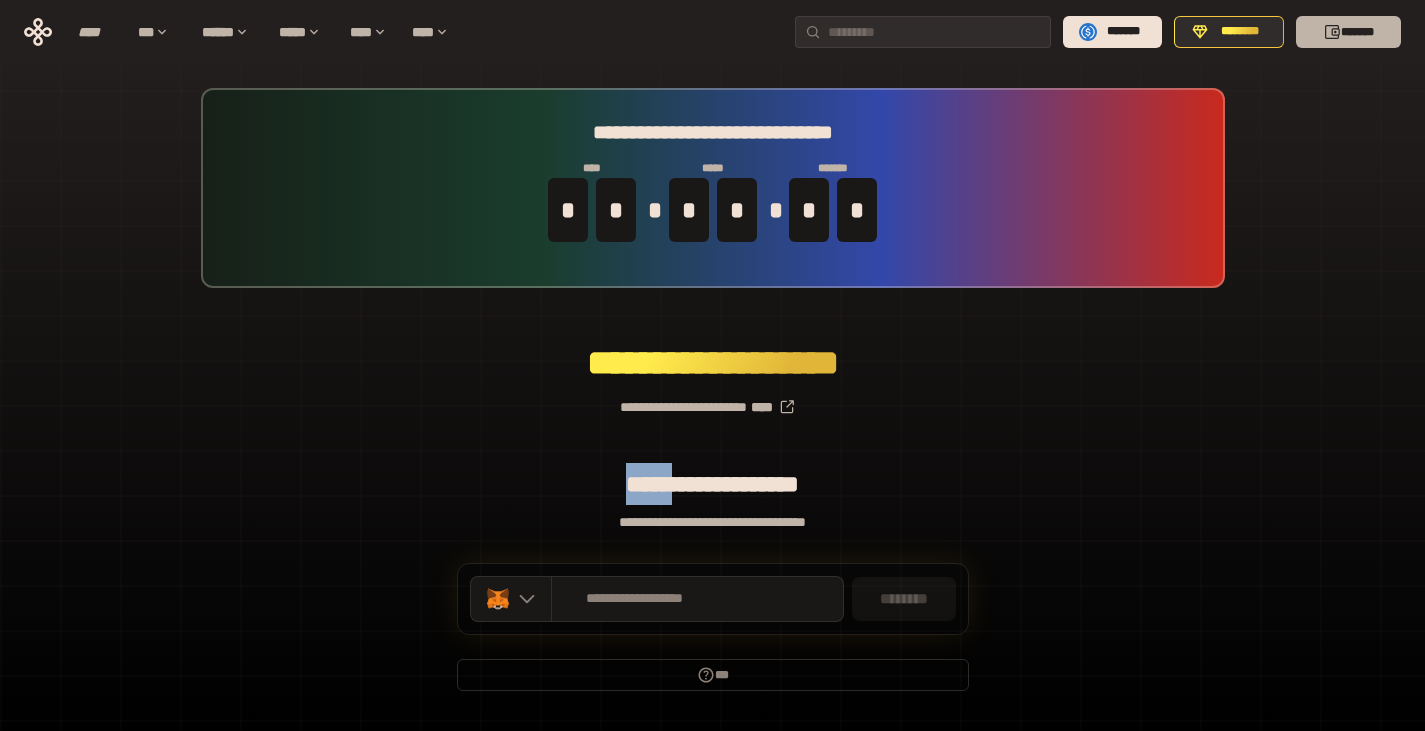 click on "*******" at bounding box center (1348, 32) 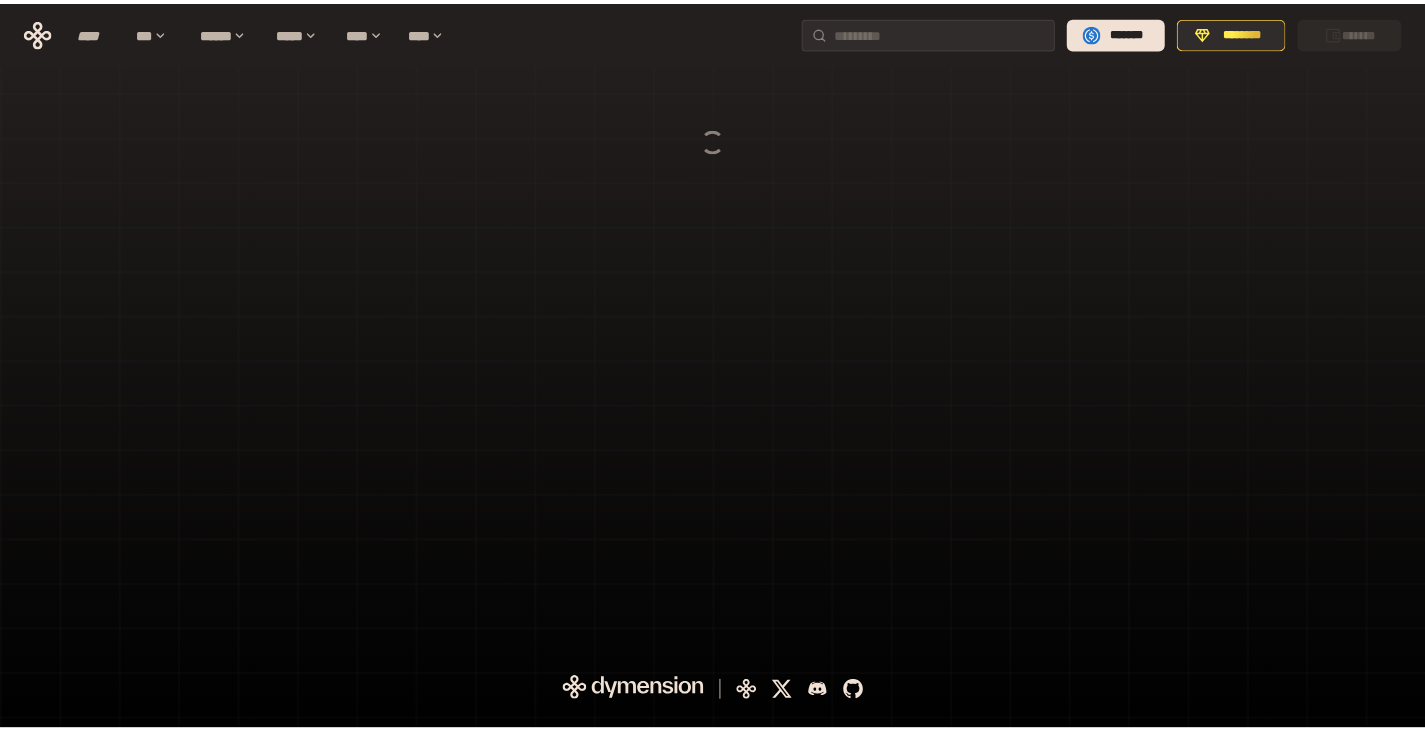 scroll, scrollTop: 0, scrollLeft: 0, axis: both 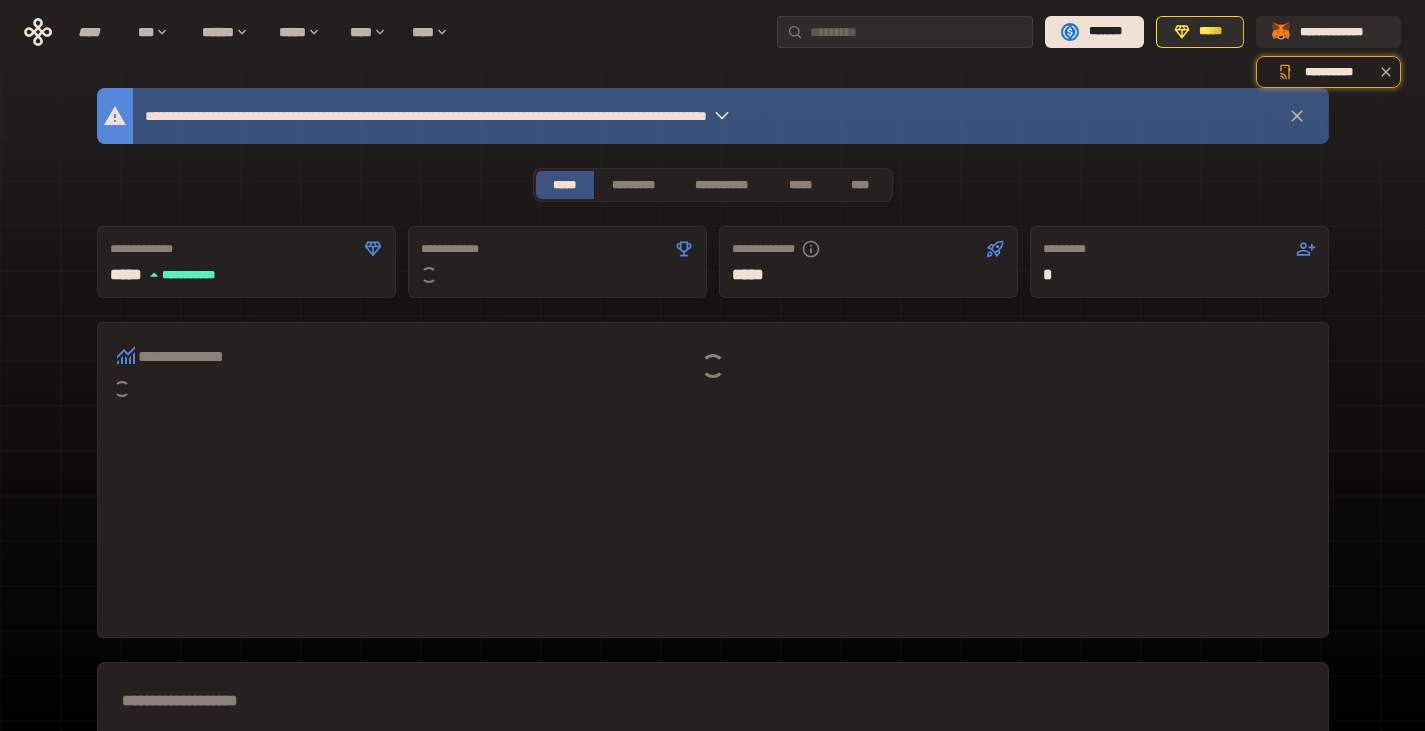 click at bounding box center (712, 365) 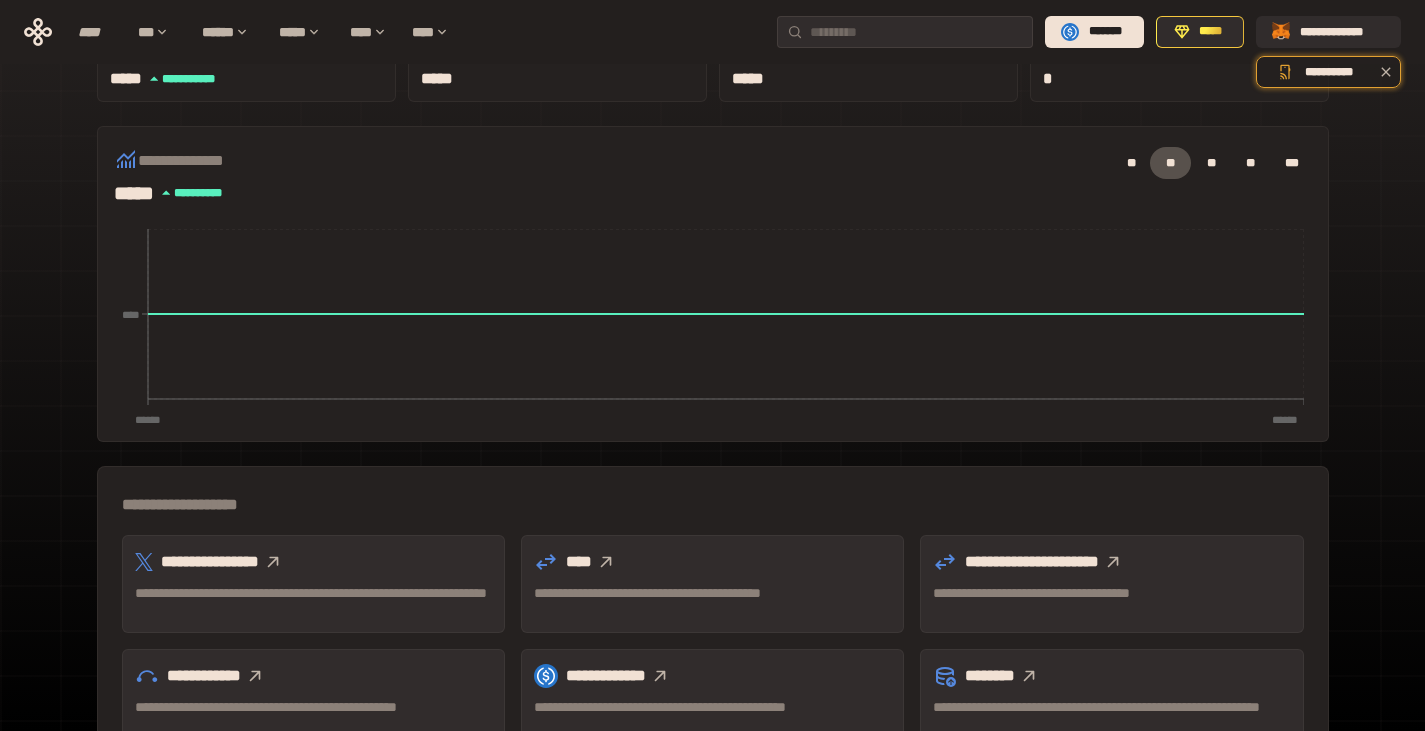 scroll, scrollTop: 0, scrollLeft: 0, axis: both 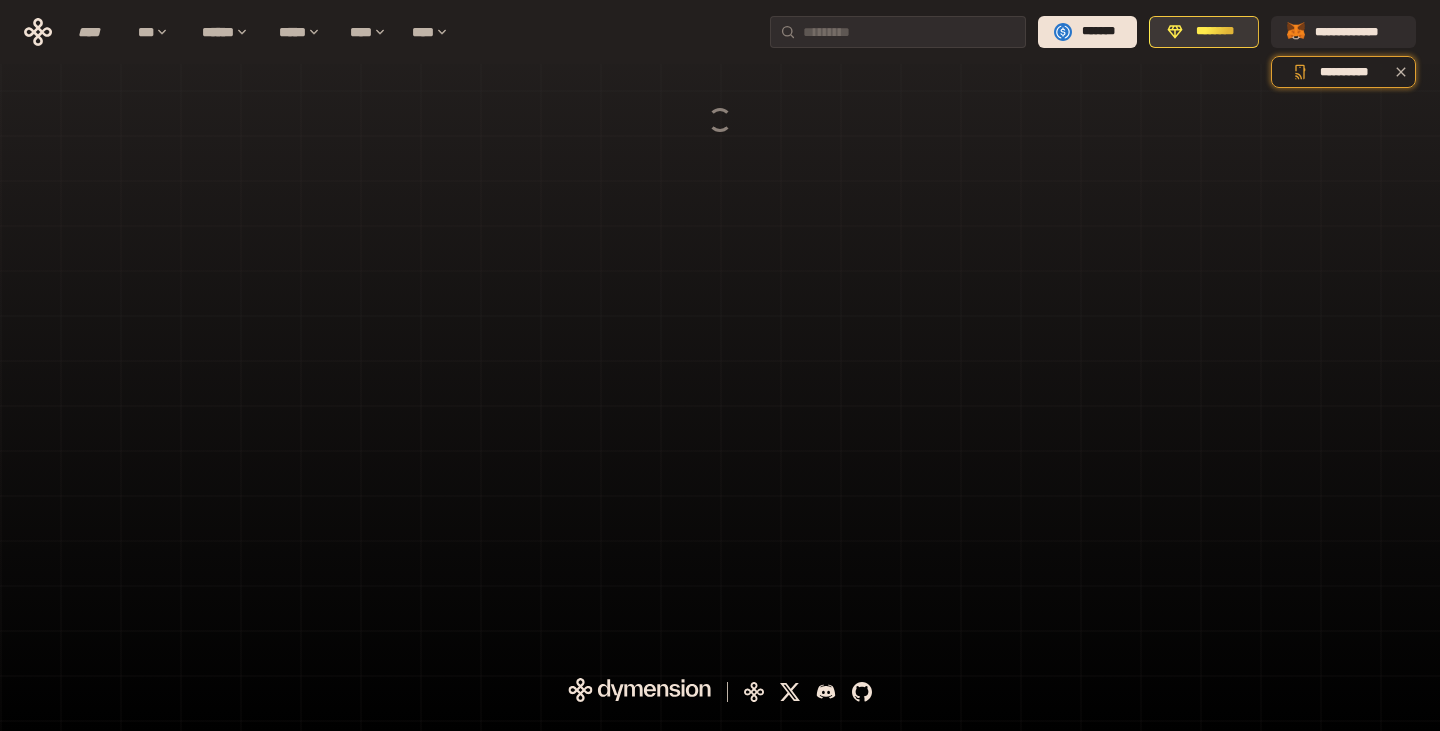 click on "********" at bounding box center (1204, 32) 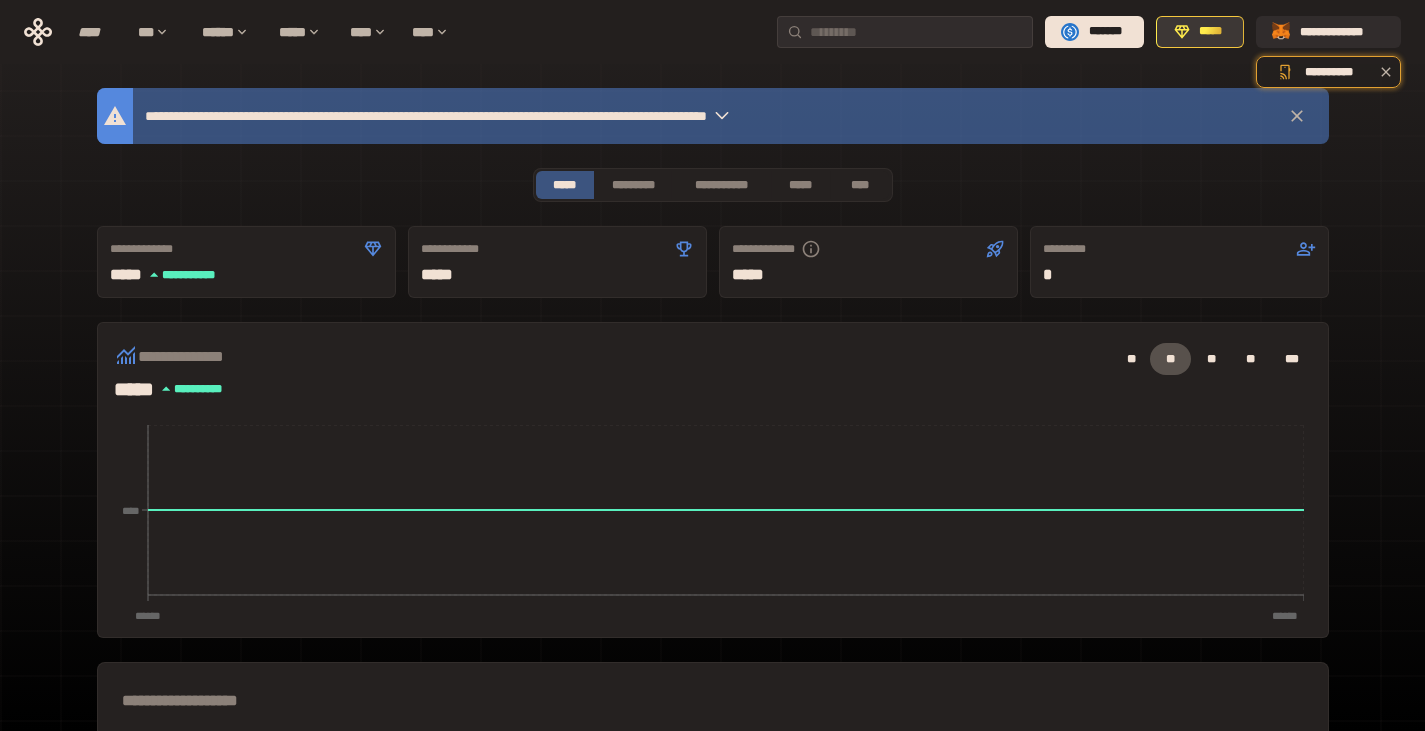 click on "*****" at bounding box center [1200, 32] 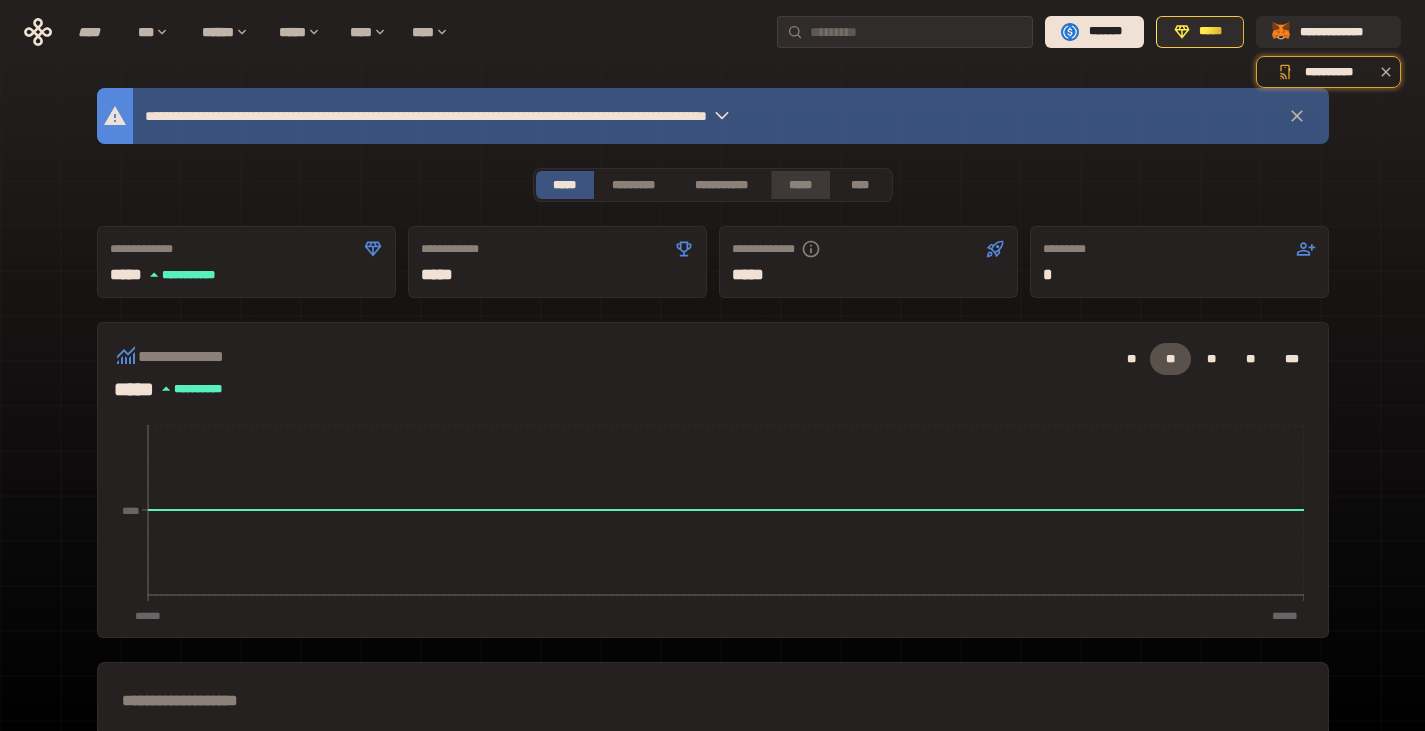 click on "*****" at bounding box center [800, 185] 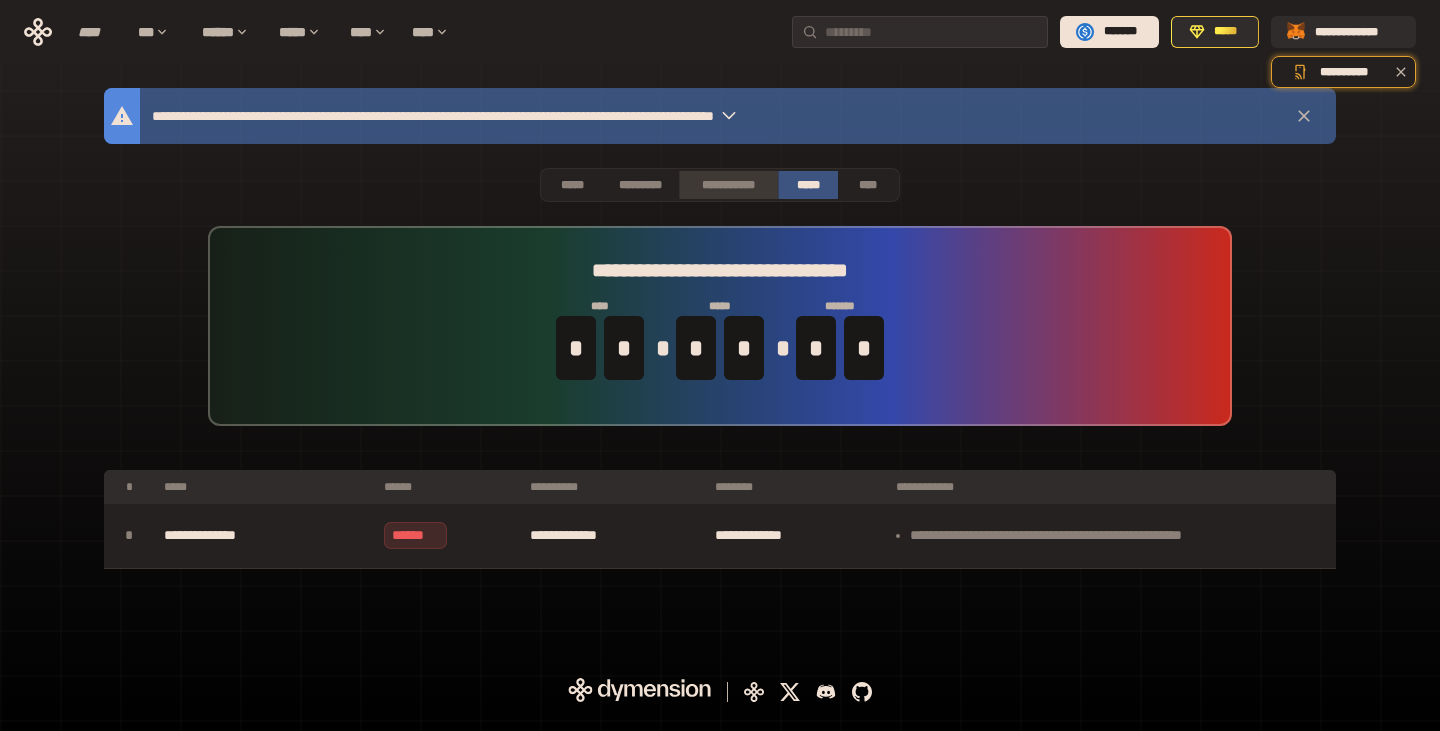click on "**********" at bounding box center (728, 185) 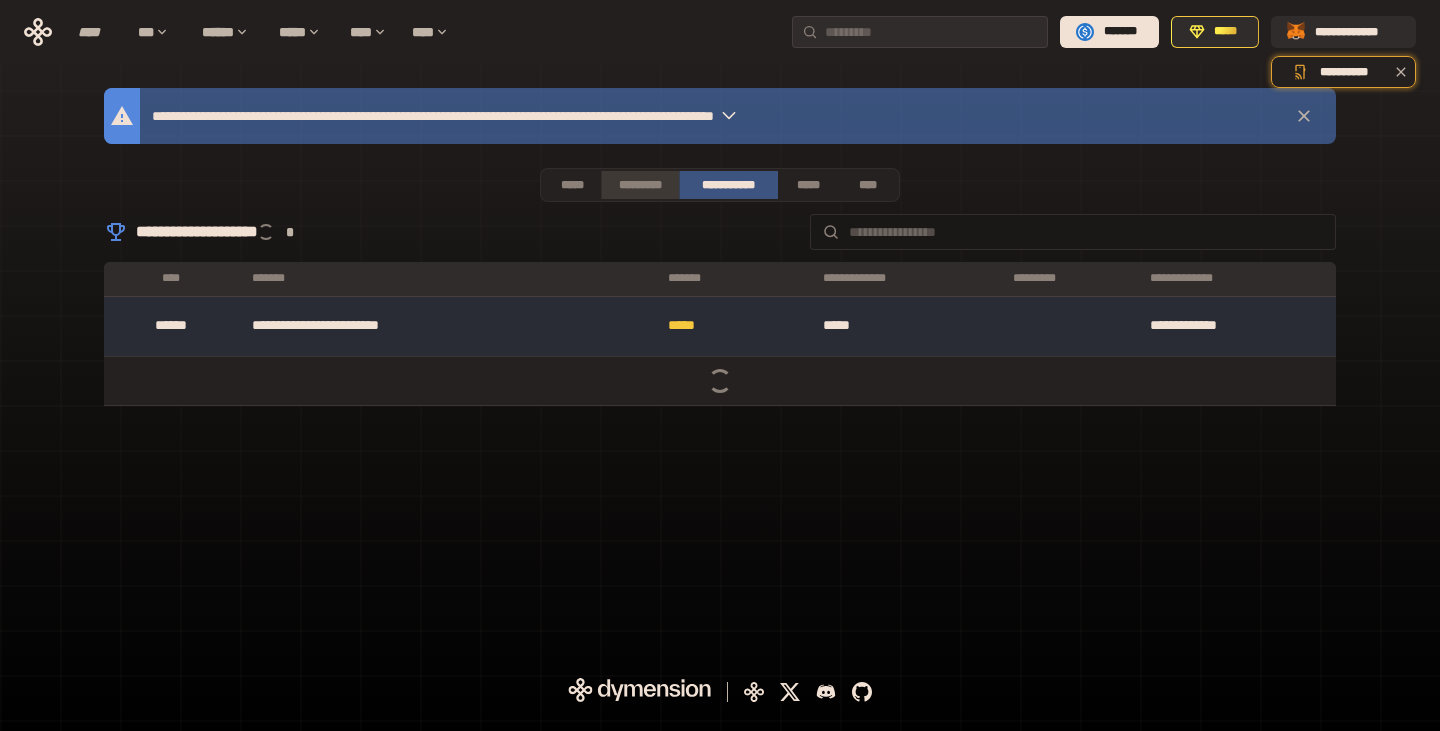 click on "*********" at bounding box center [639, 185] 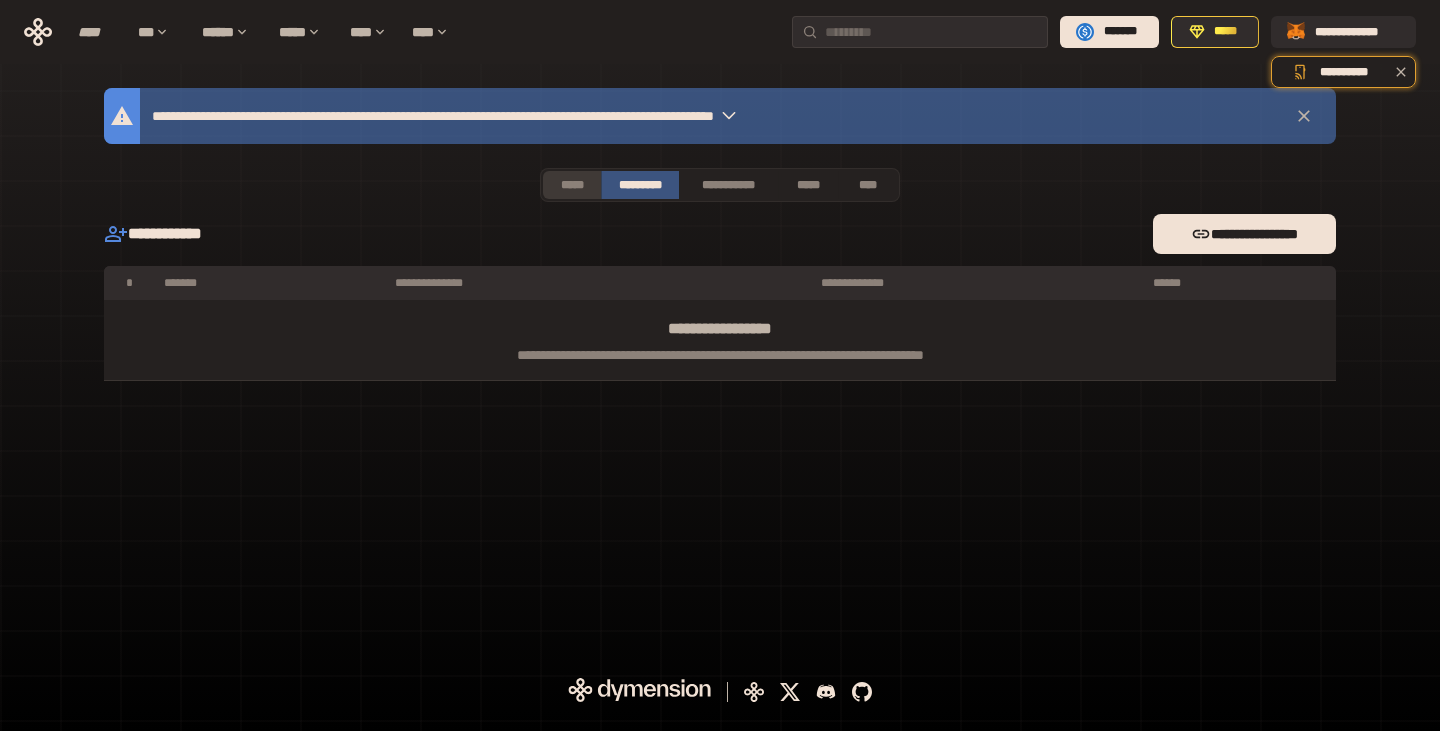 click on "*****" at bounding box center (572, 185) 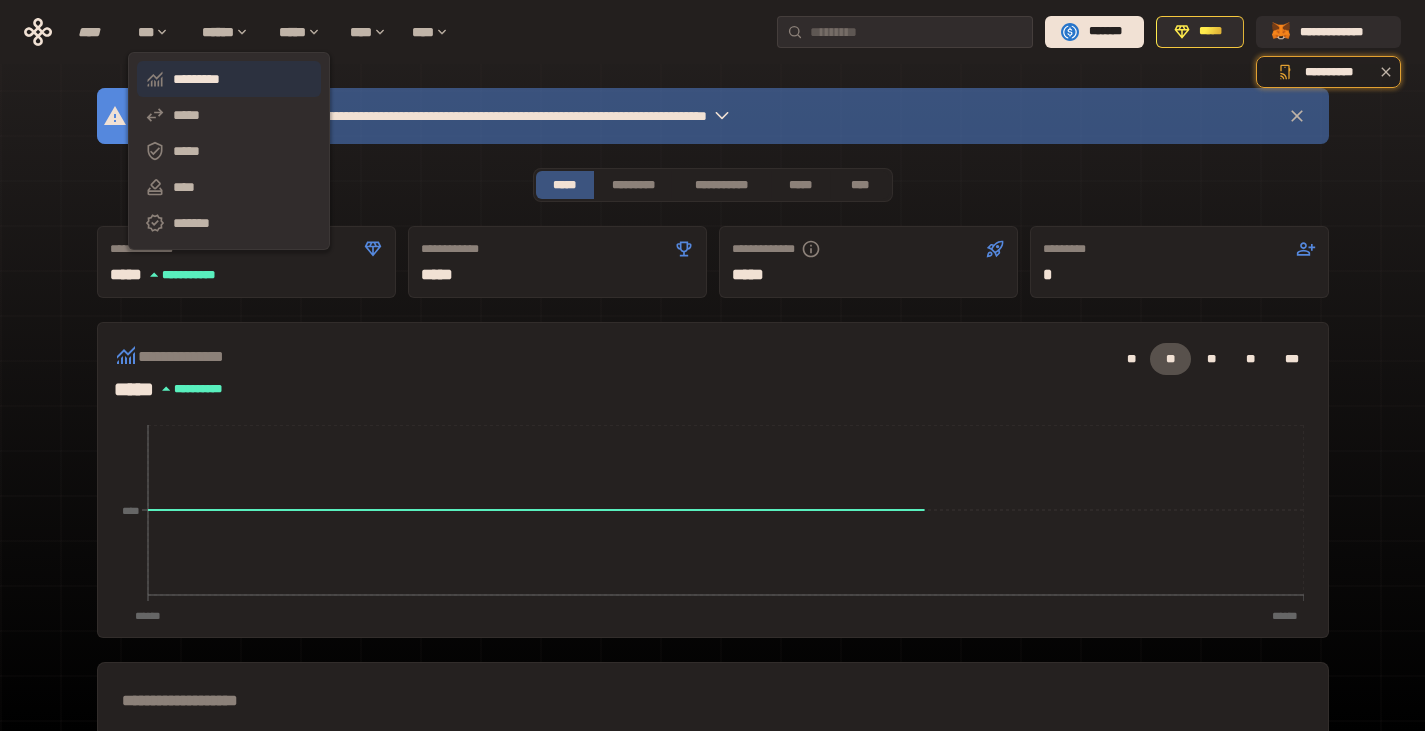 click on "*********" at bounding box center (229, 79) 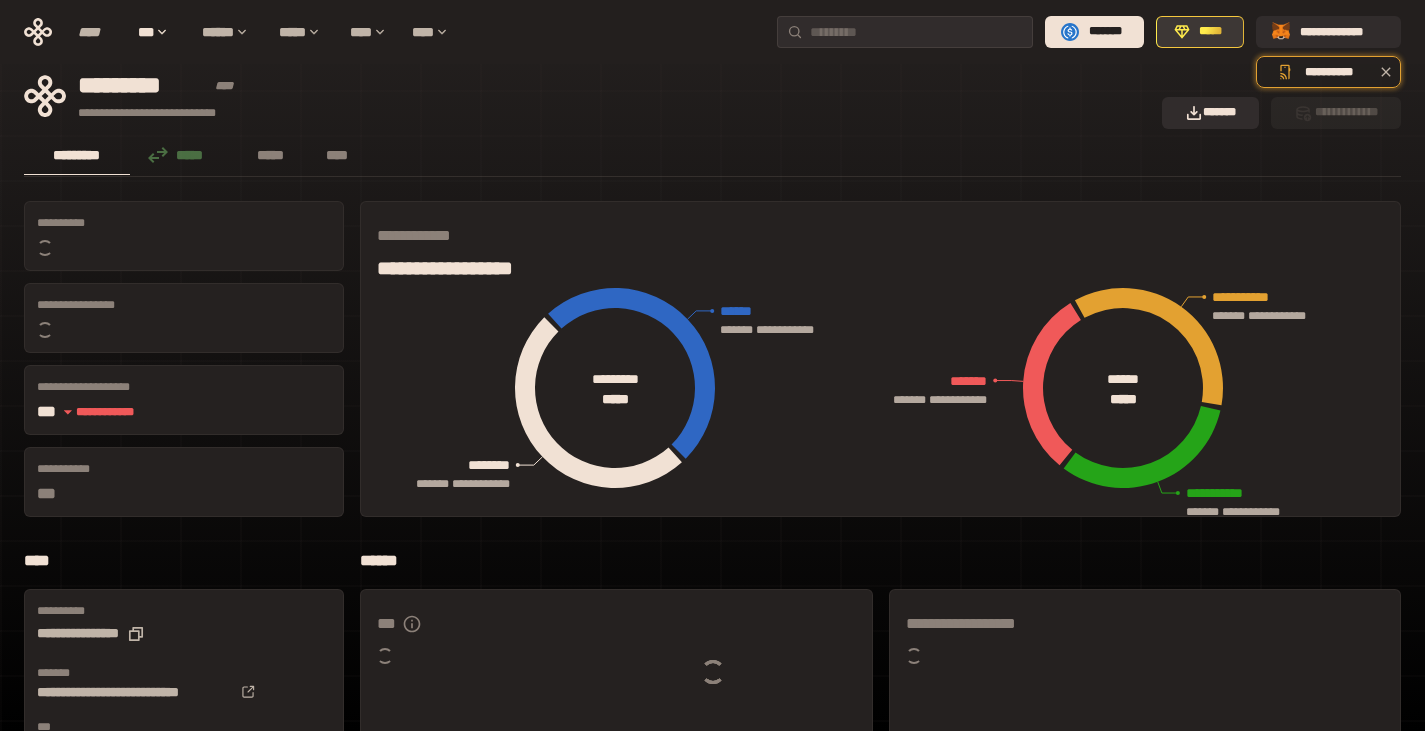 click on "*****" at bounding box center (1211, 32) 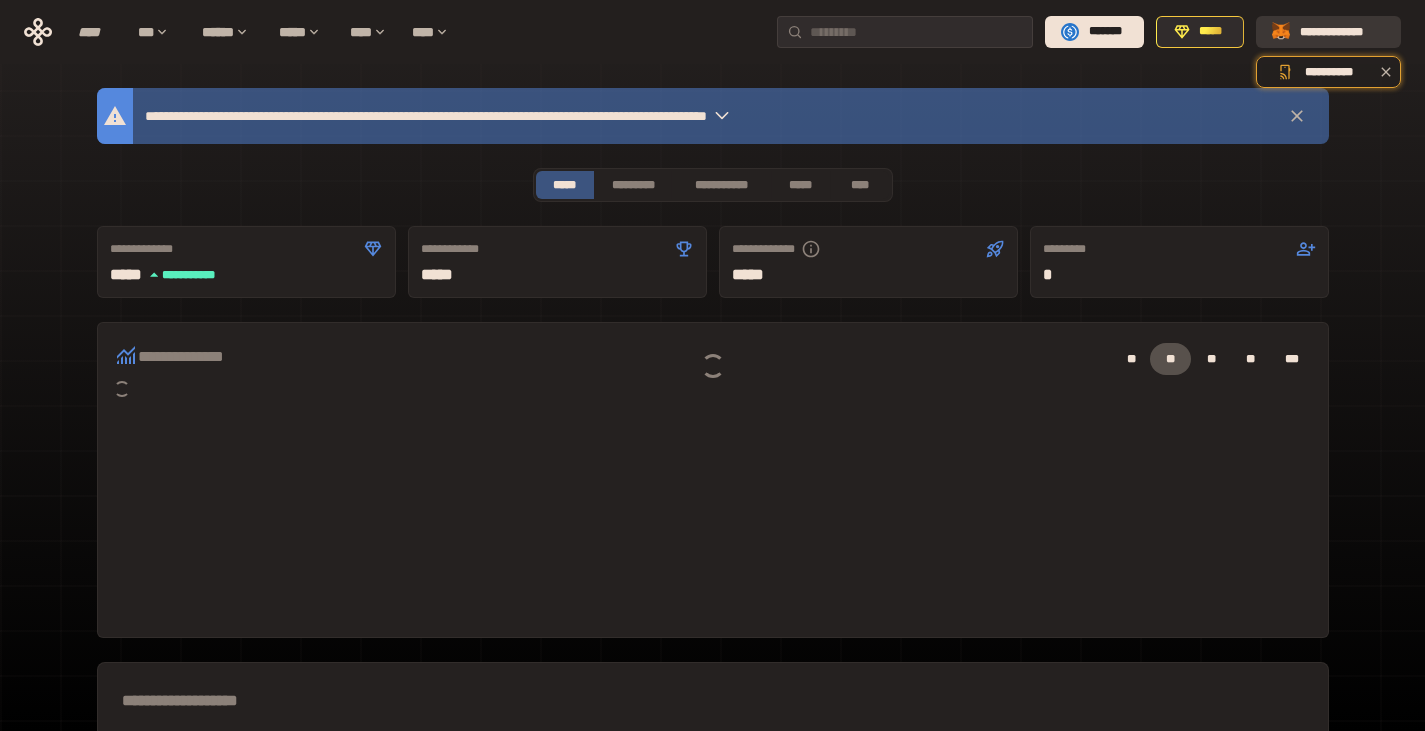 click 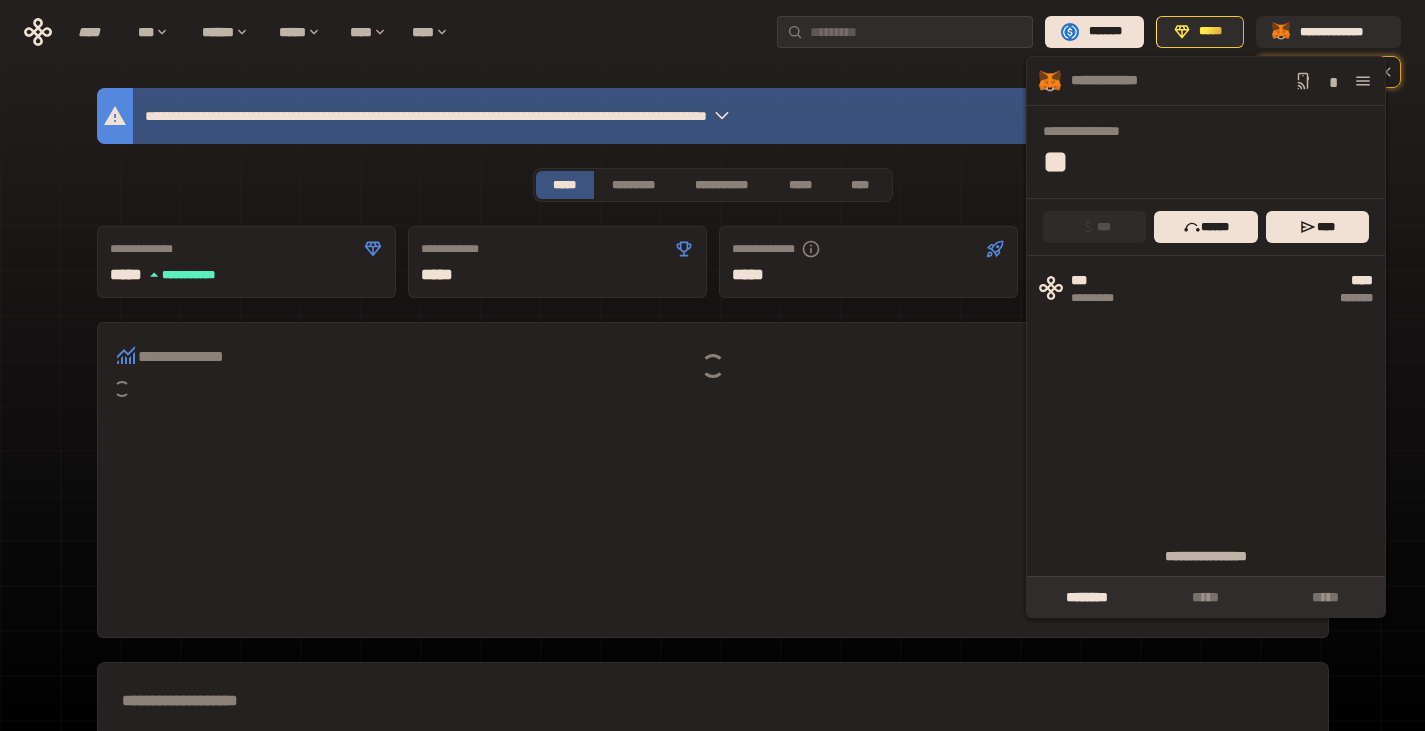 click at bounding box center [712, 365] 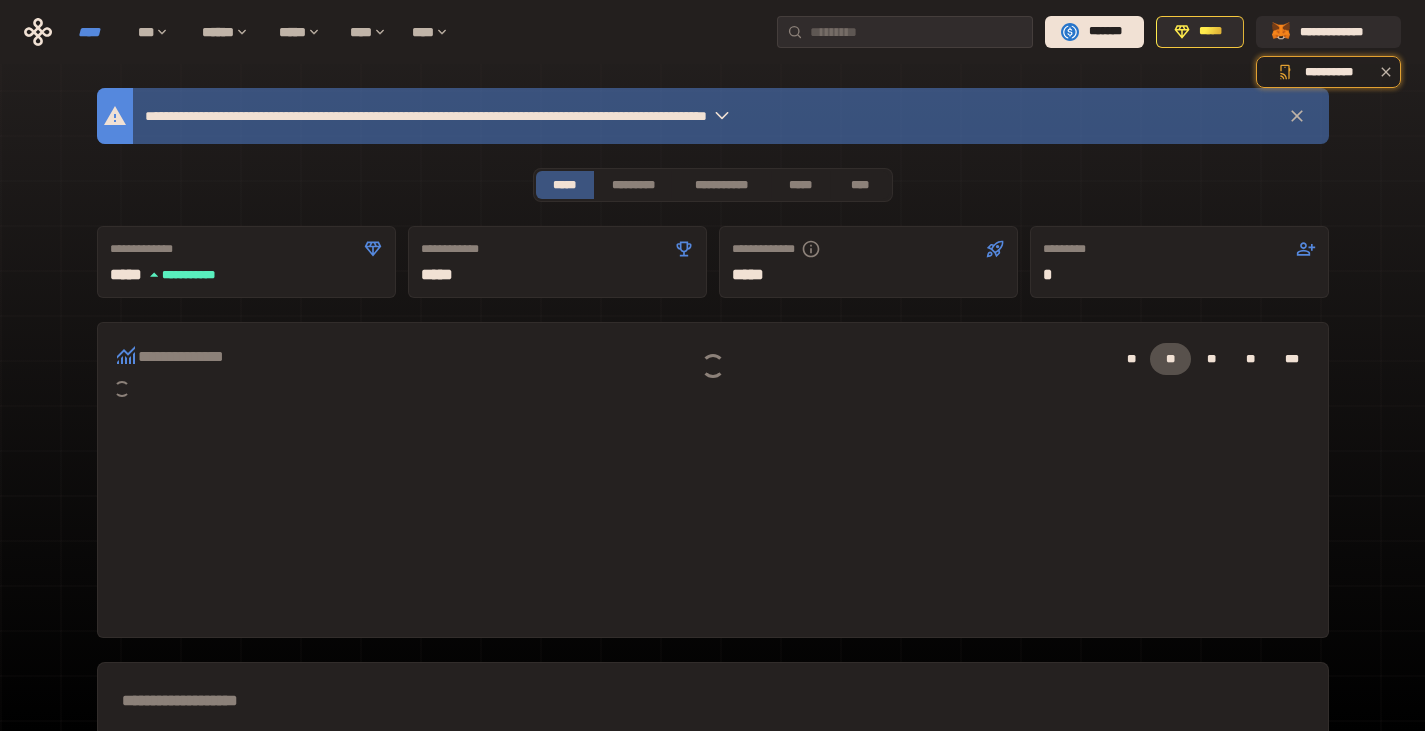 click on "****" at bounding box center [98, 32] 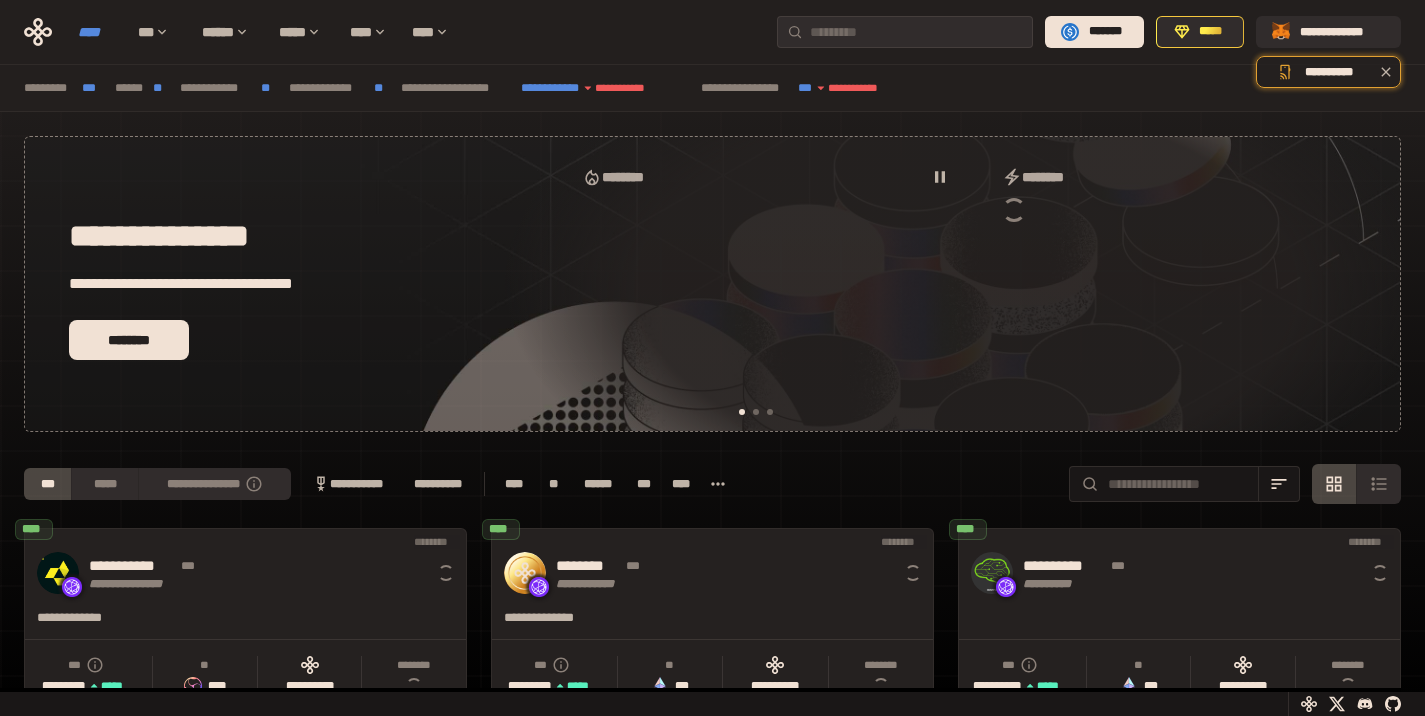 scroll, scrollTop: 0, scrollLeft: 16, axis: horizontal 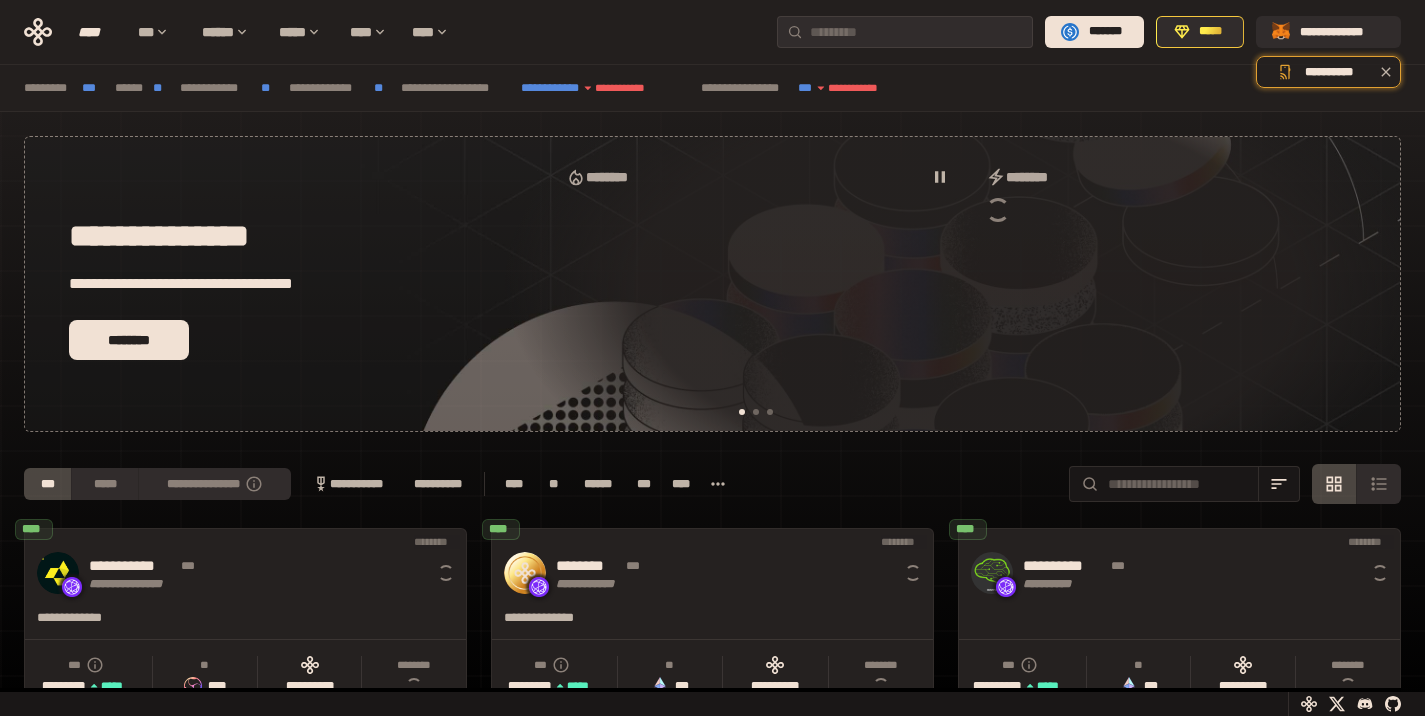 click 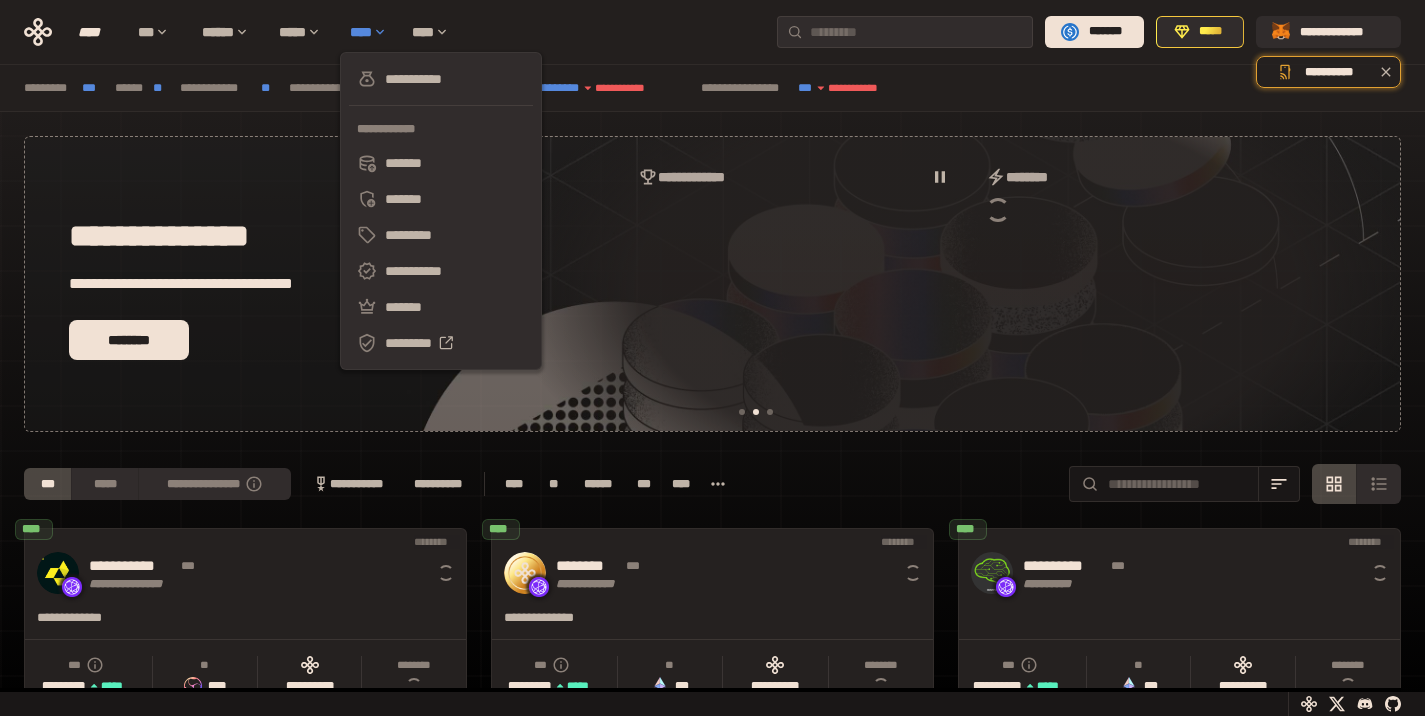 scroll, scrollTop: 0, scrollLeft: 436, axis: horizontal 